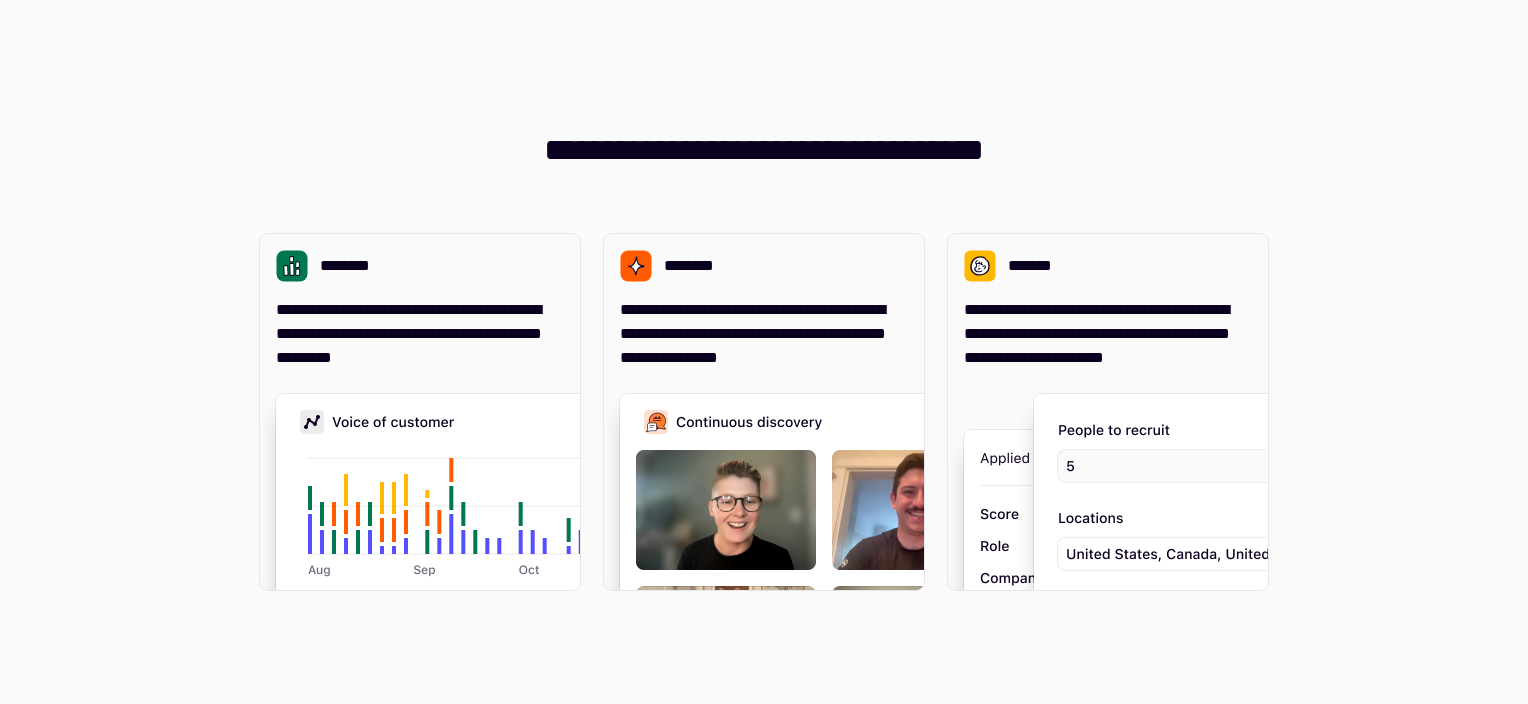 scroll, scrollTop: 0, scrollLeft: 0, axis: both 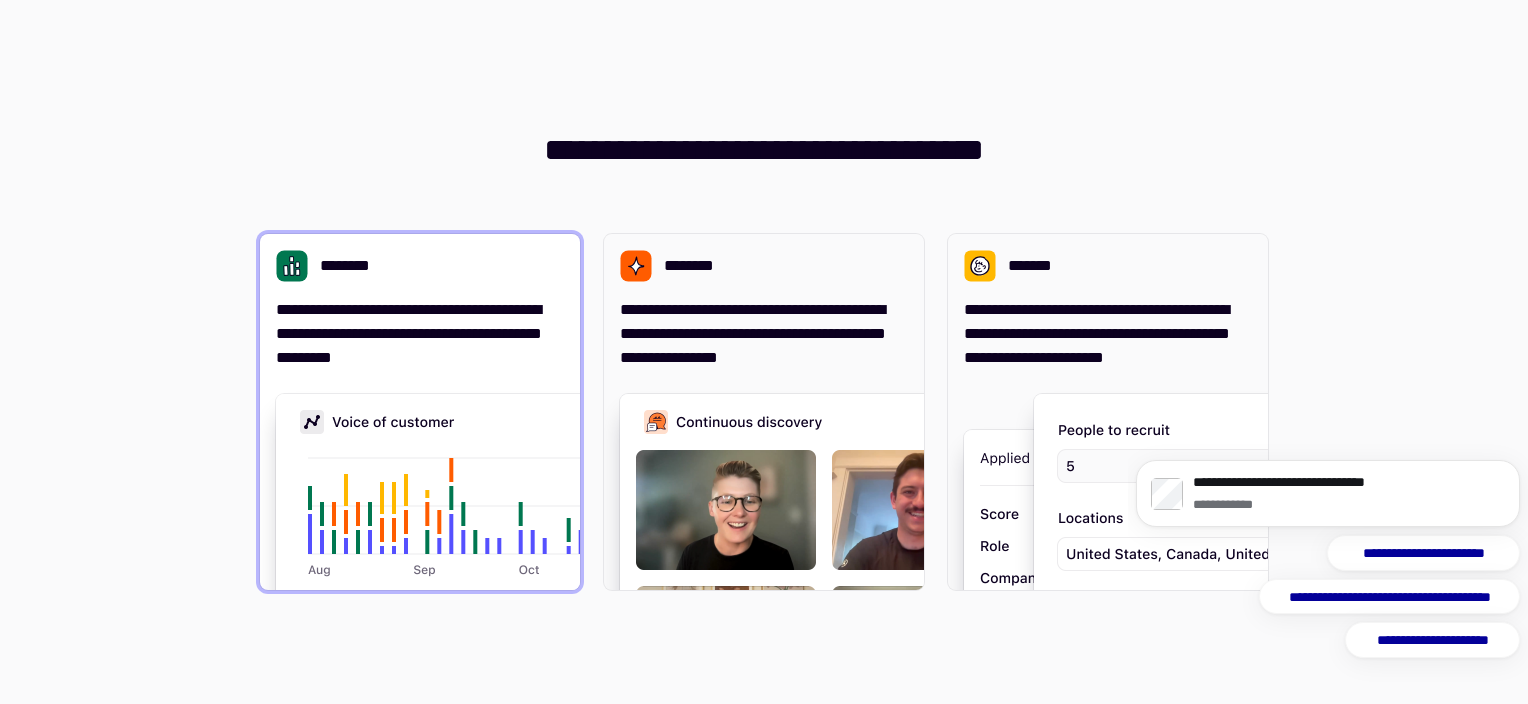 click on "**********" at bounding box center [420, 334] 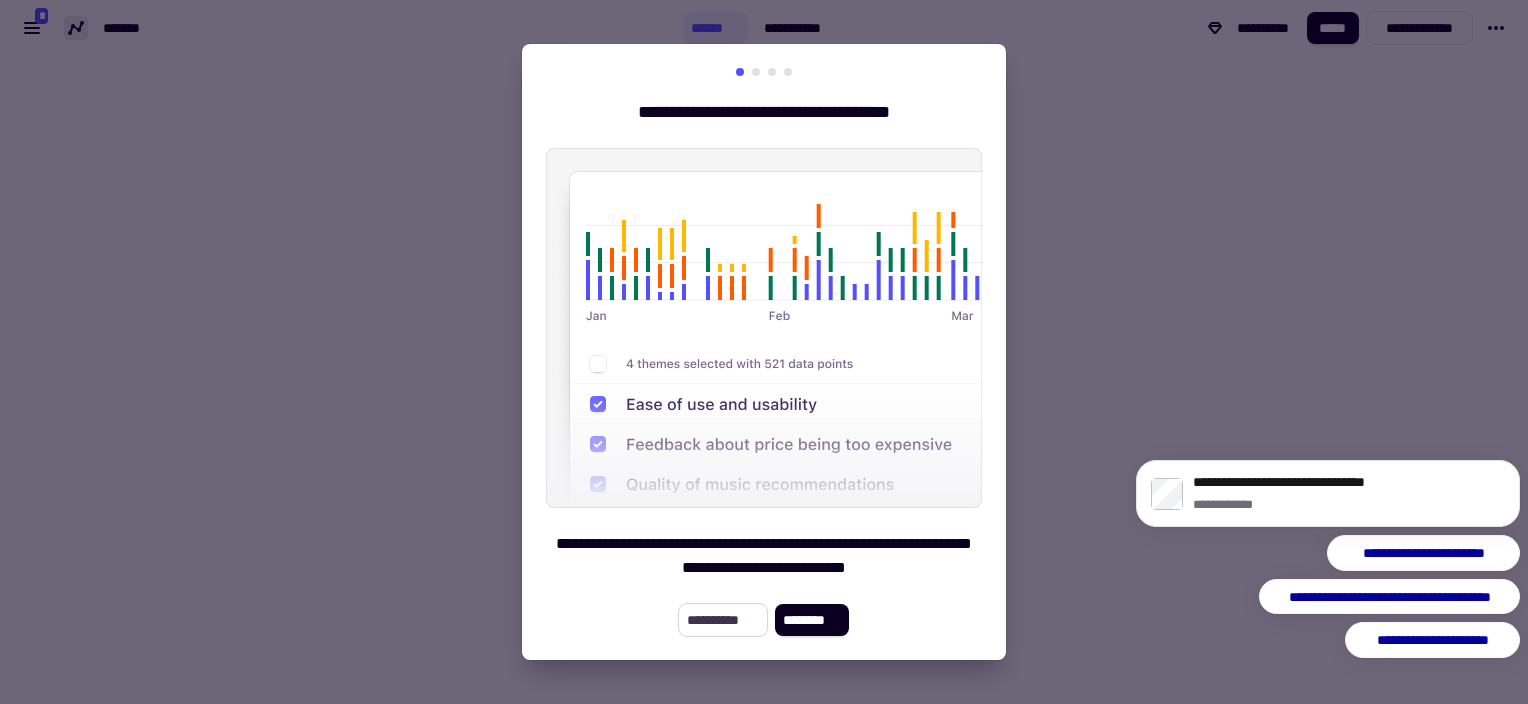 click on "**********" 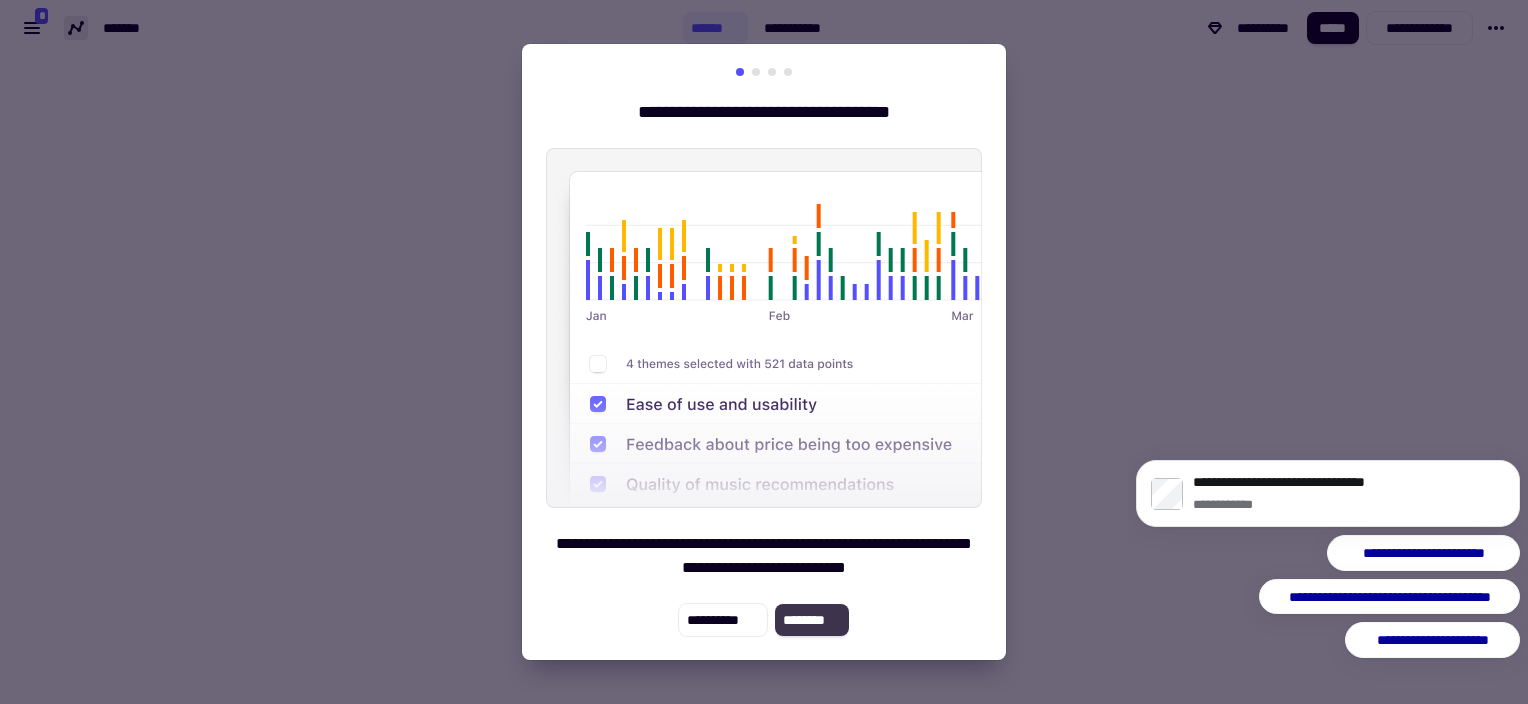 click on "********" 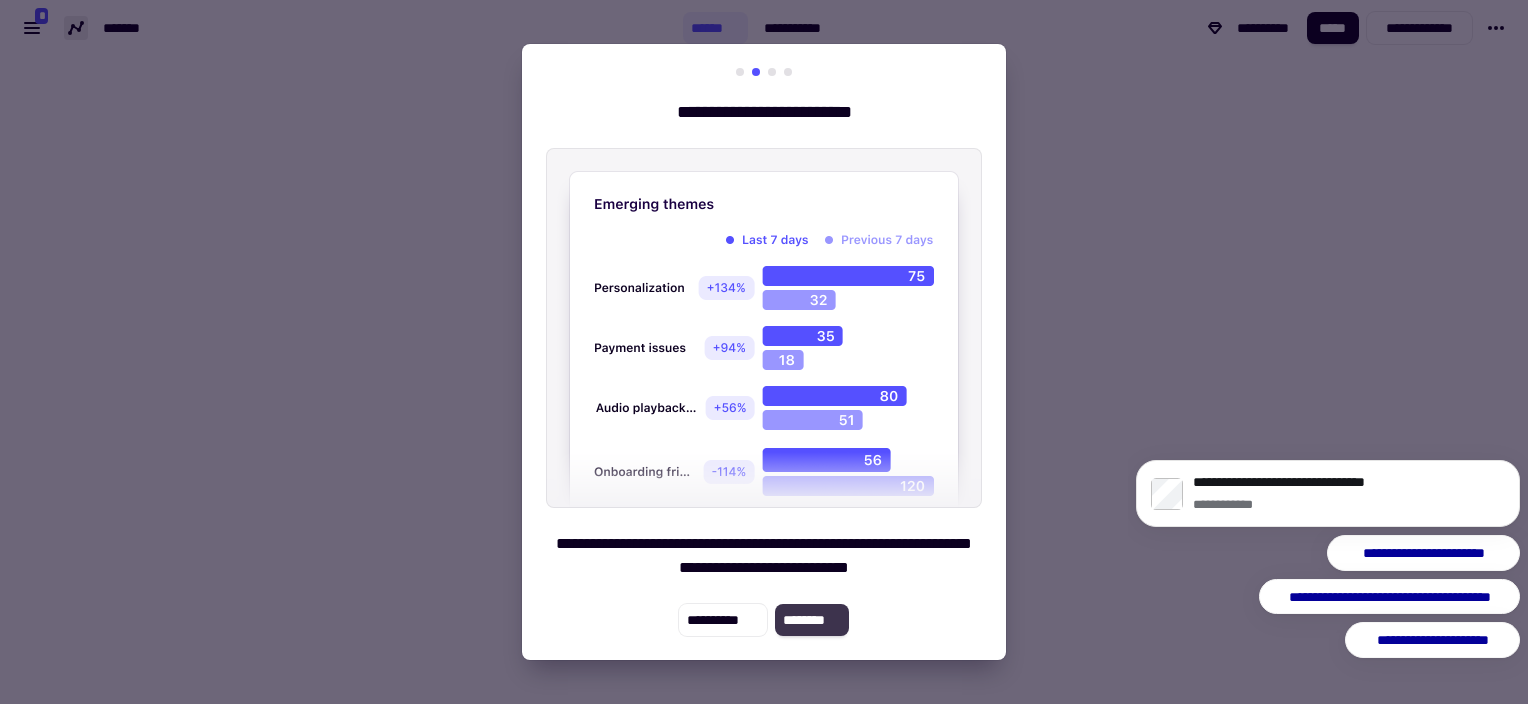 click on "********" 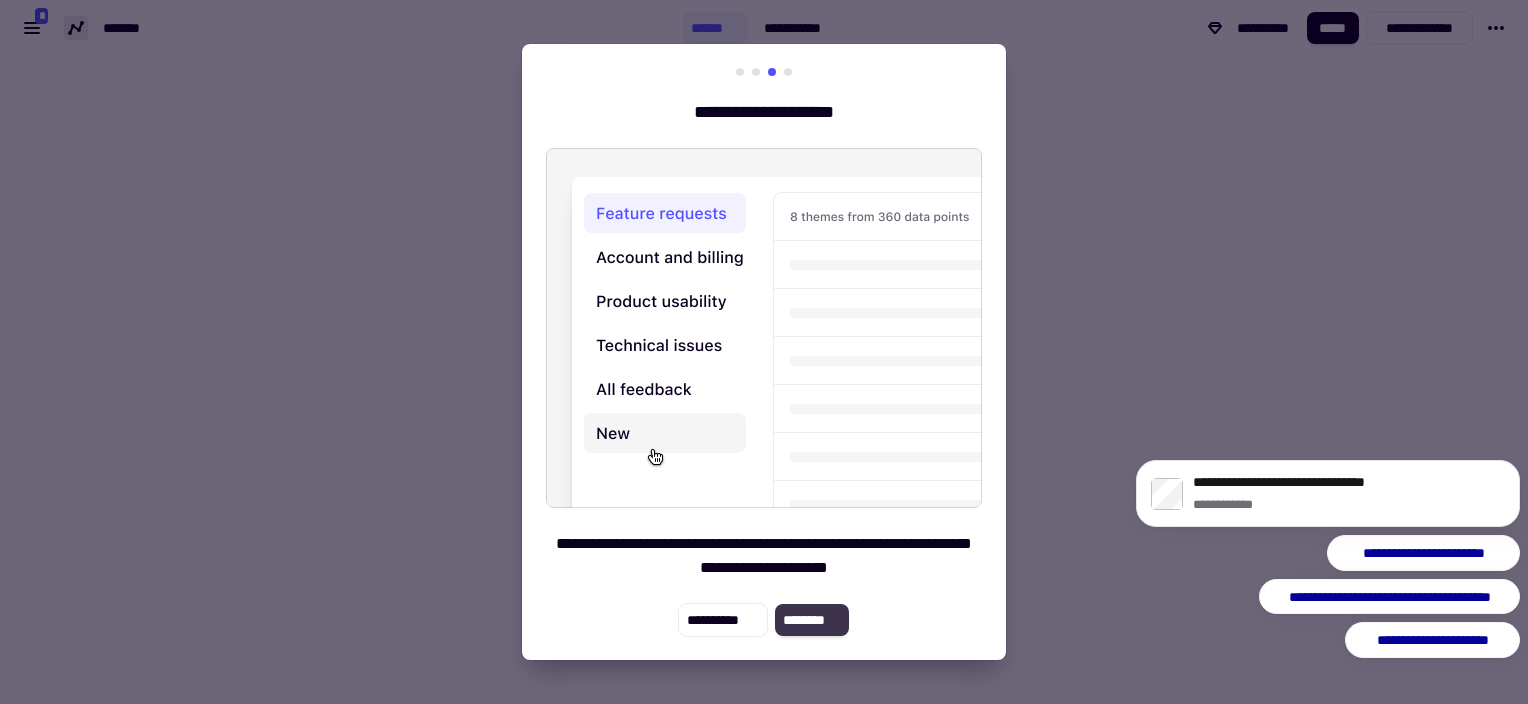click on "********" 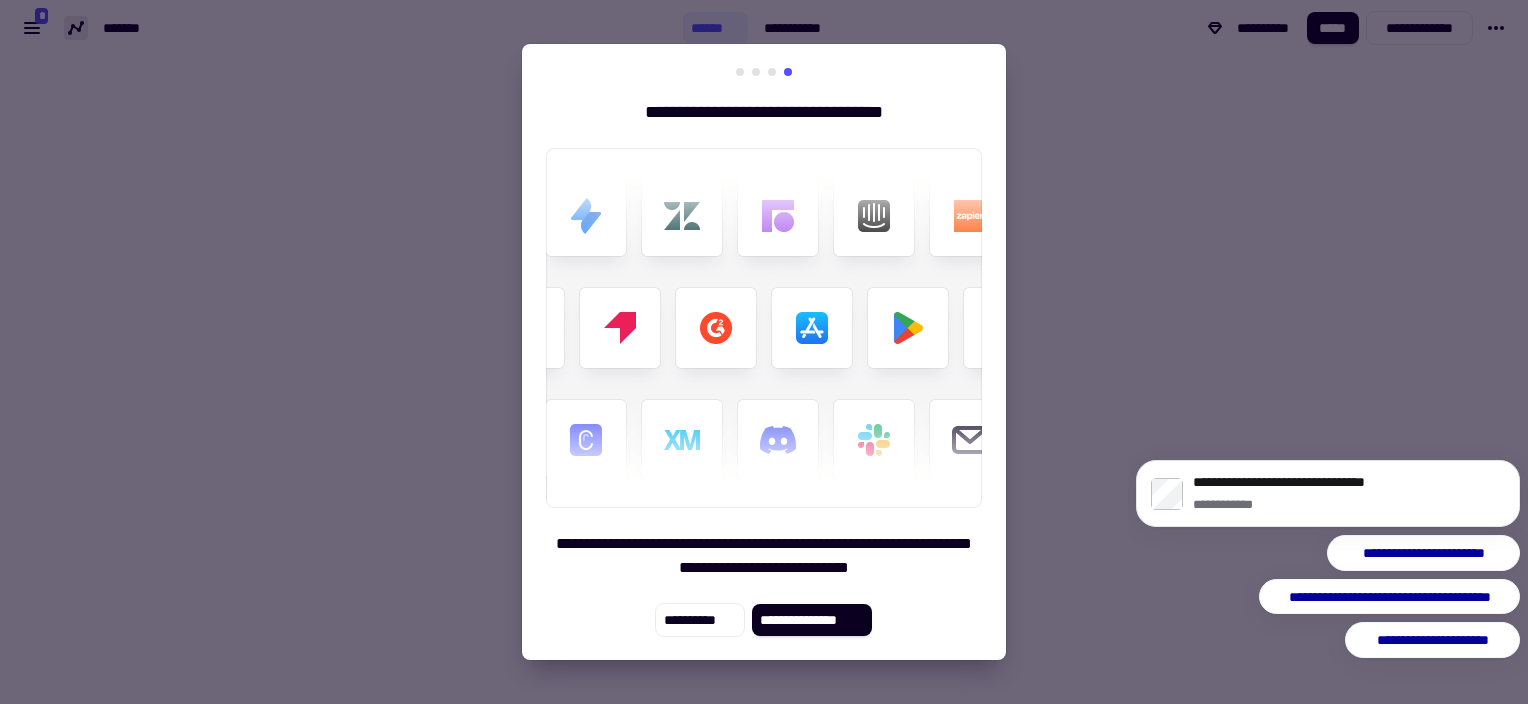 drag, startPoint x: 818, startPoint y: 630, endPoint x: 1208, endPoint y: 270, distance: 530.75415 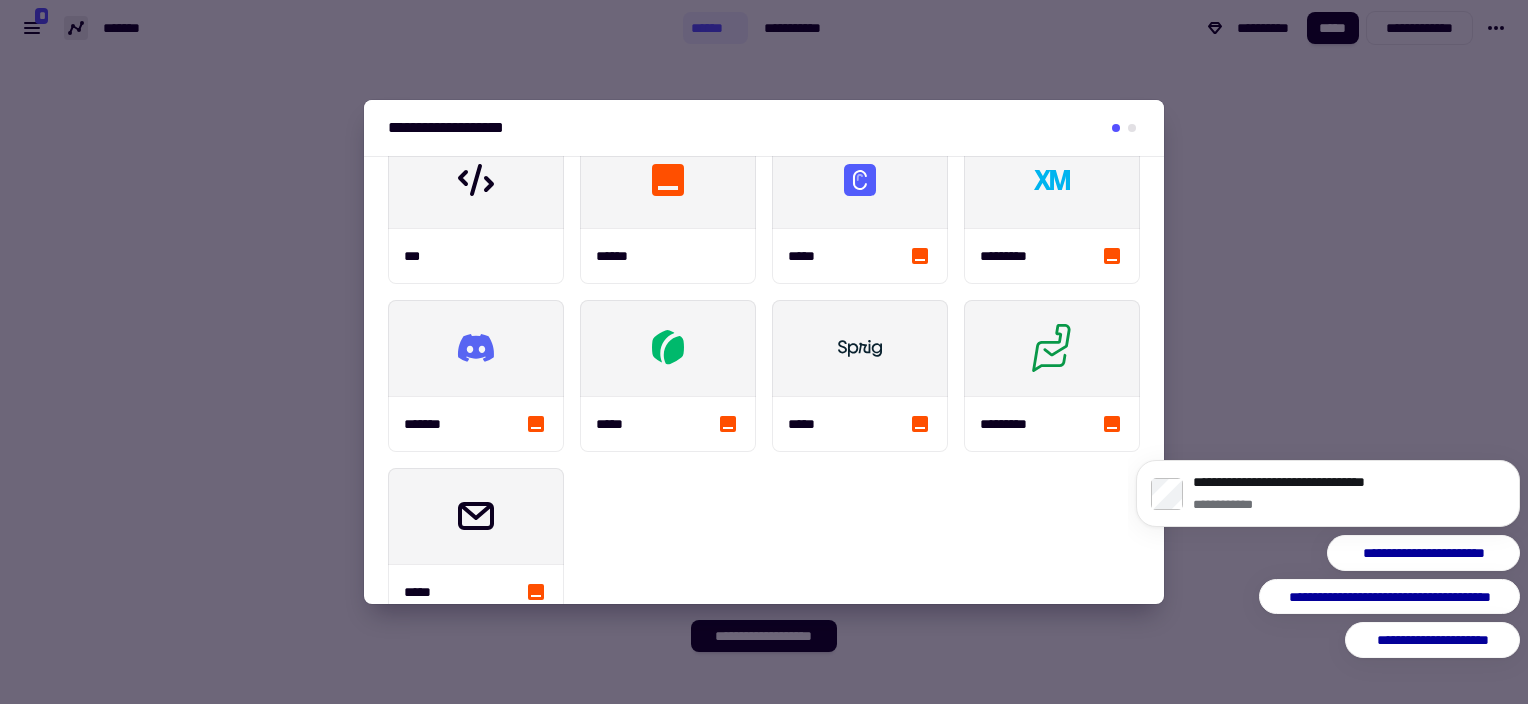 scroll, scrollTop: 592, scrollLeft: 0, axis: vertical 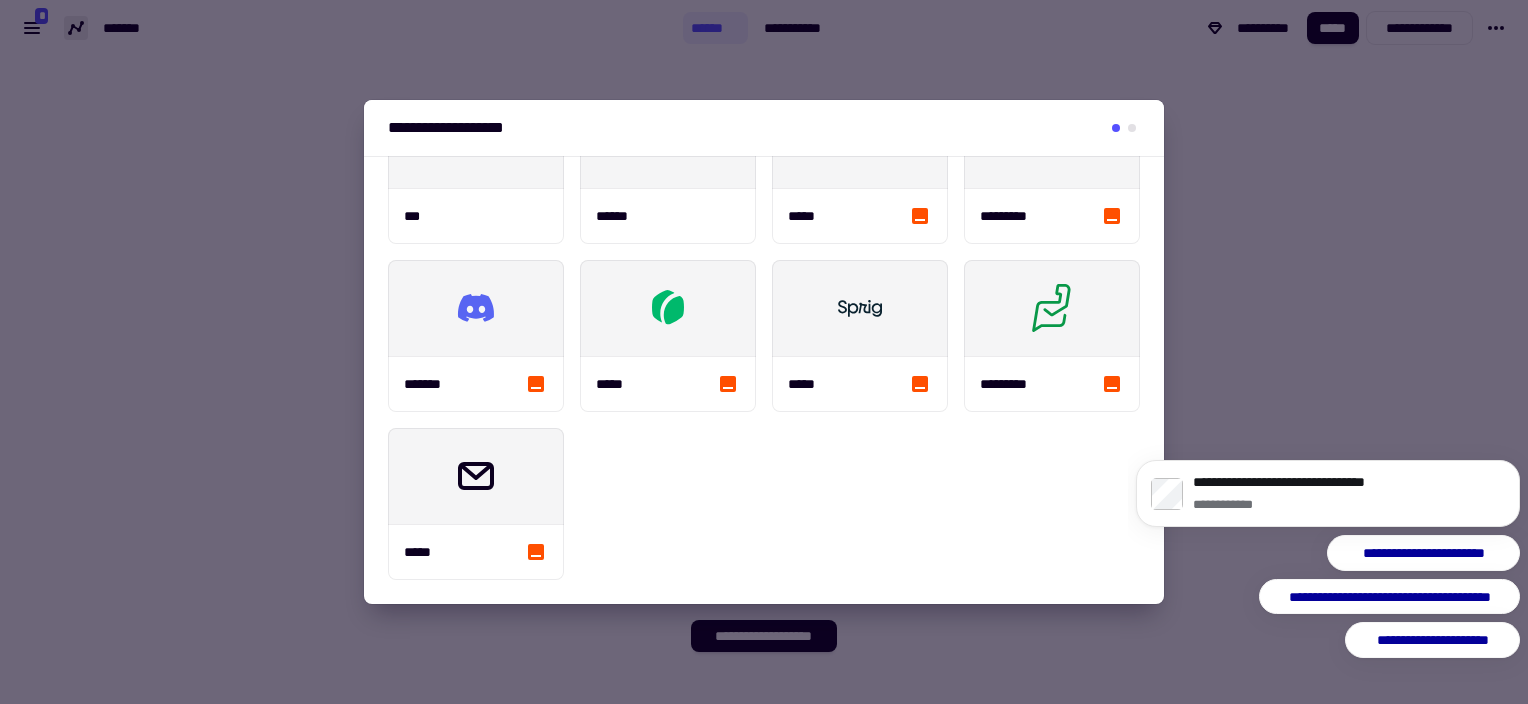 click at bounding box center (764, 352) 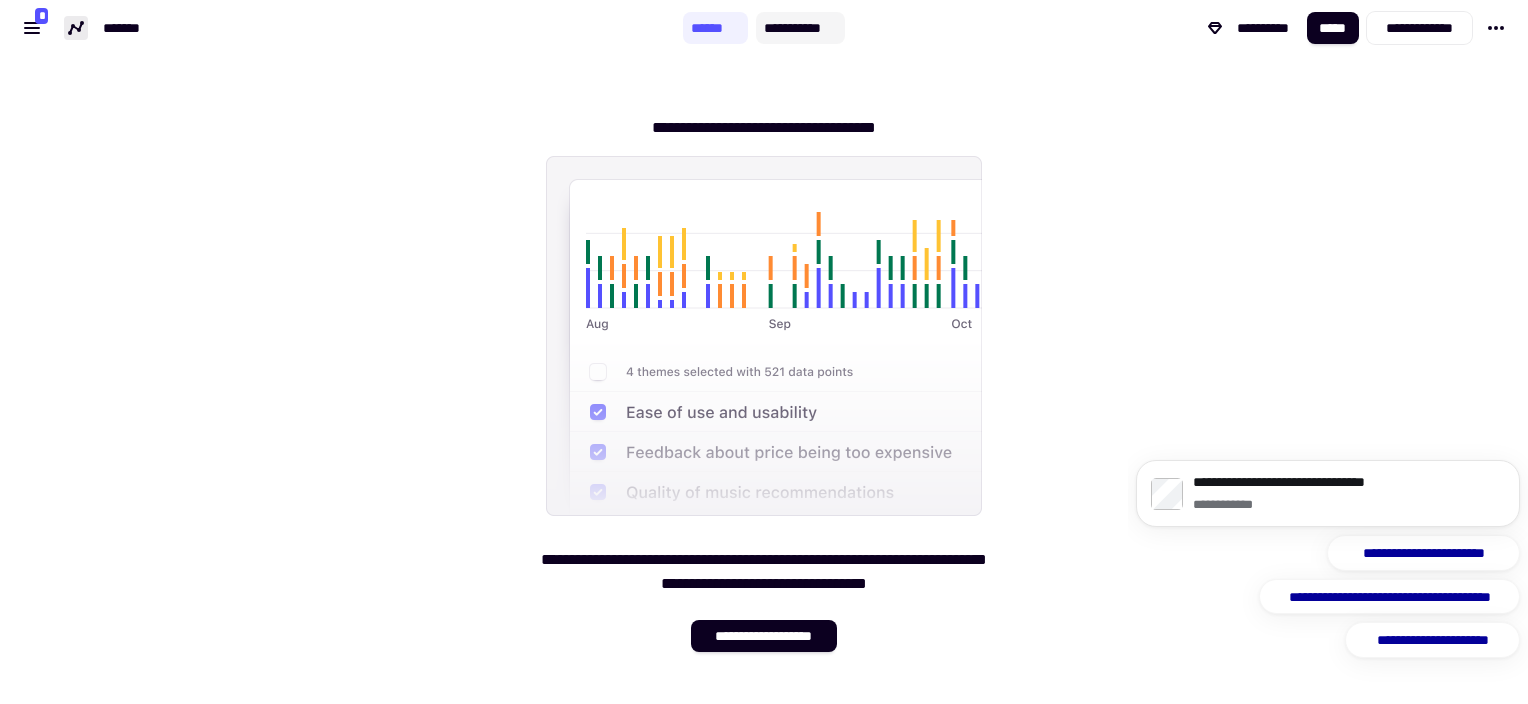 click on "**********" 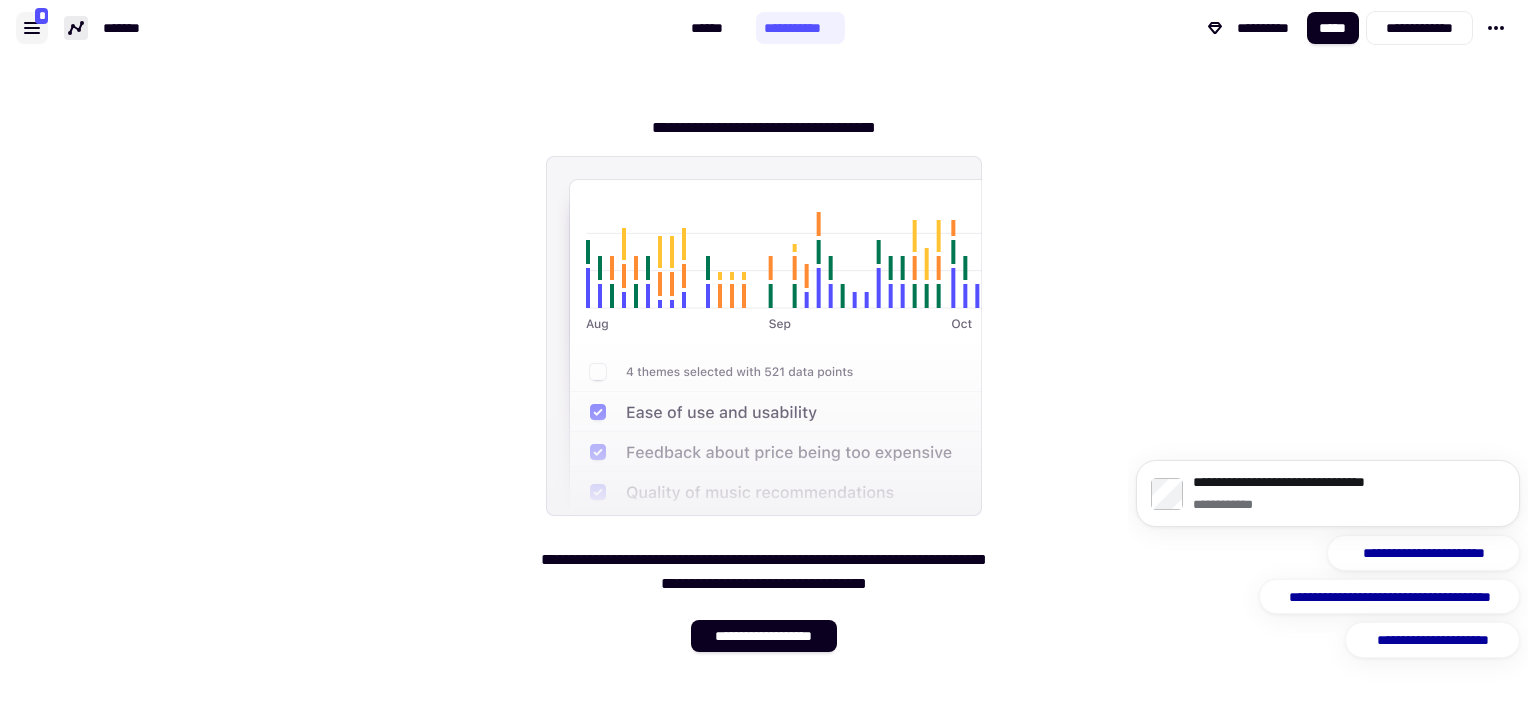 click 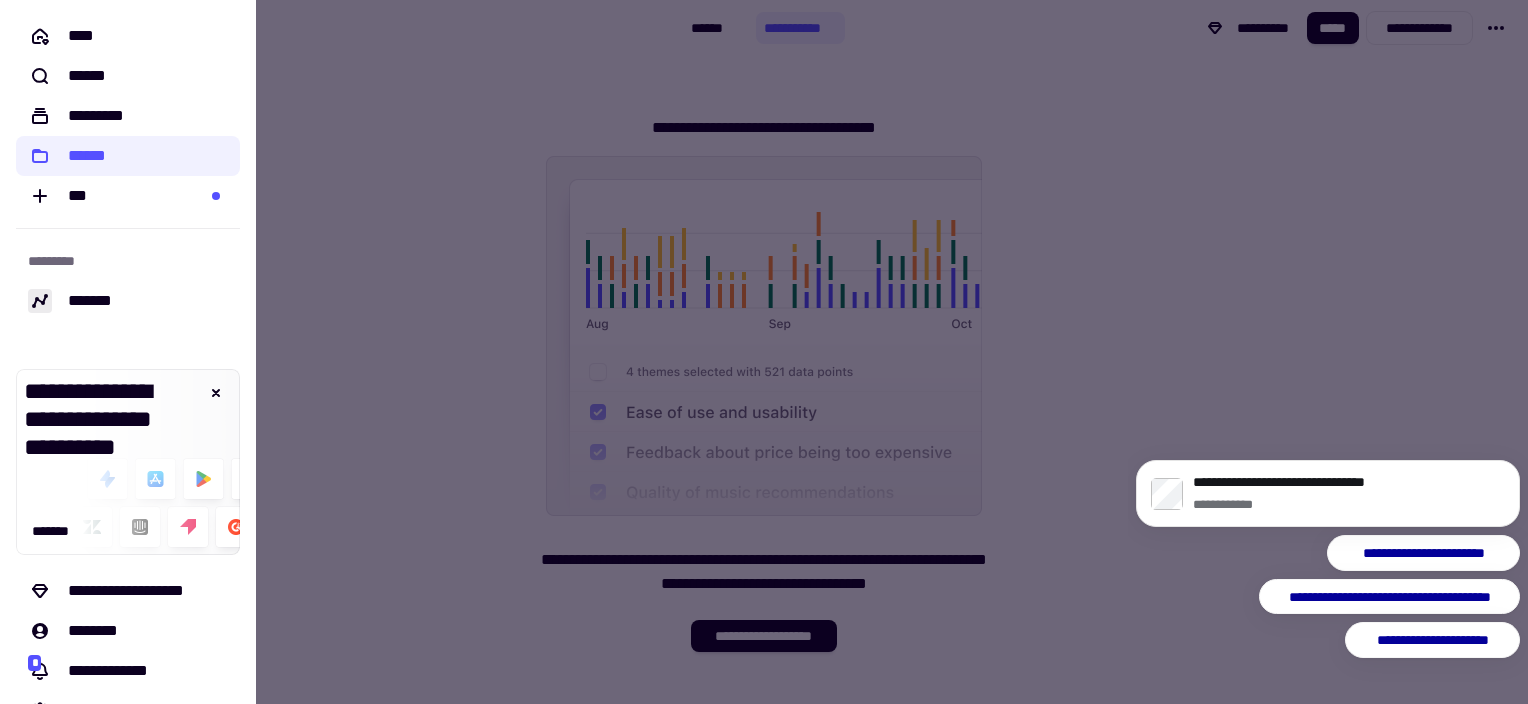 click at bounding box center [764, 352] 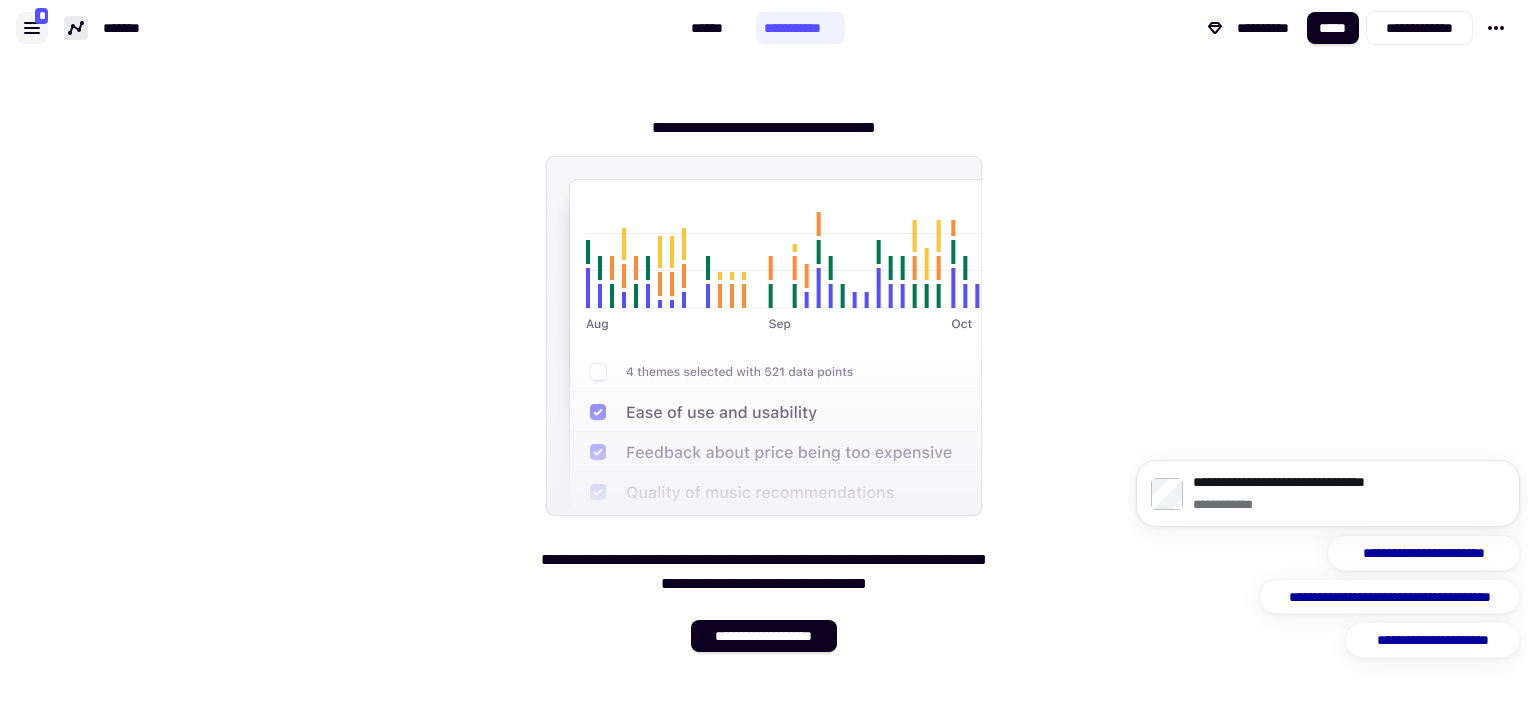 click 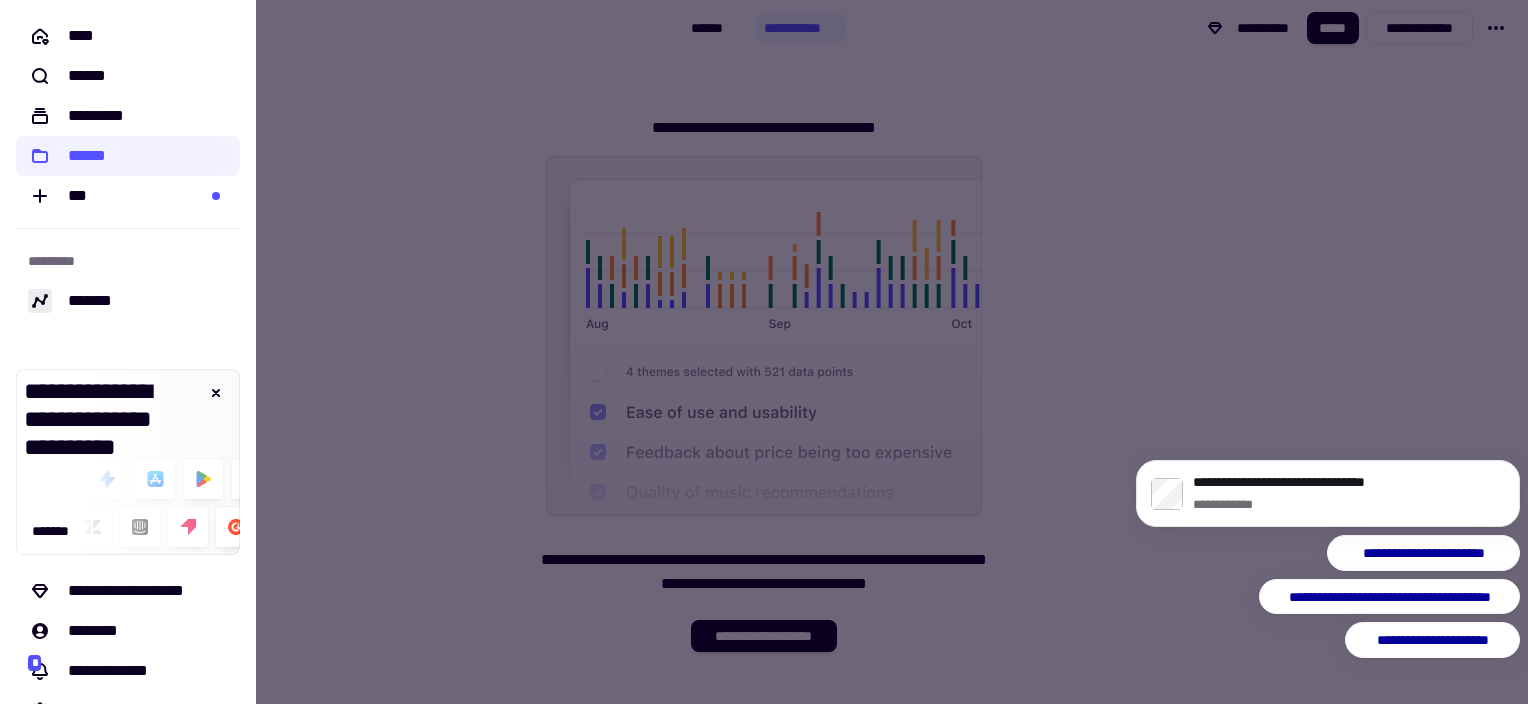 click 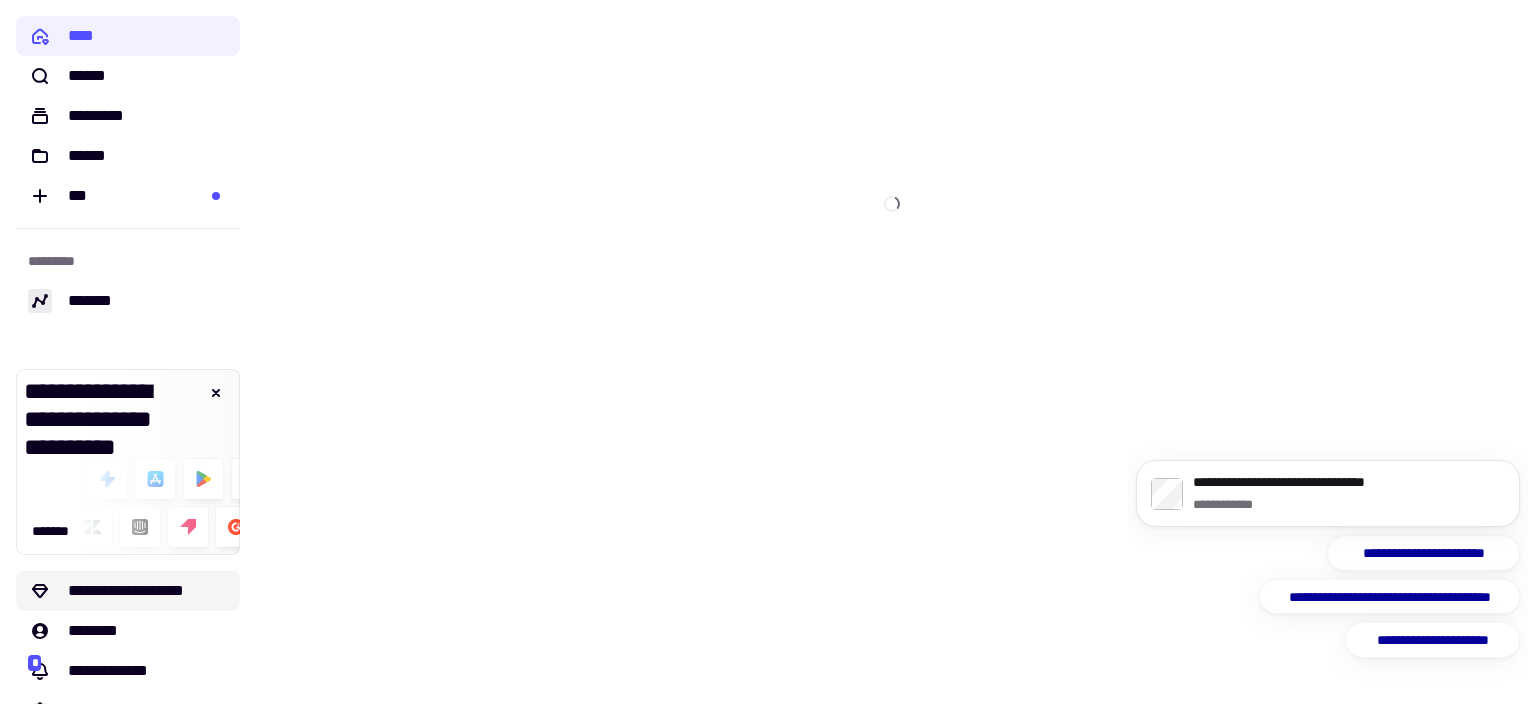 click on "**********" 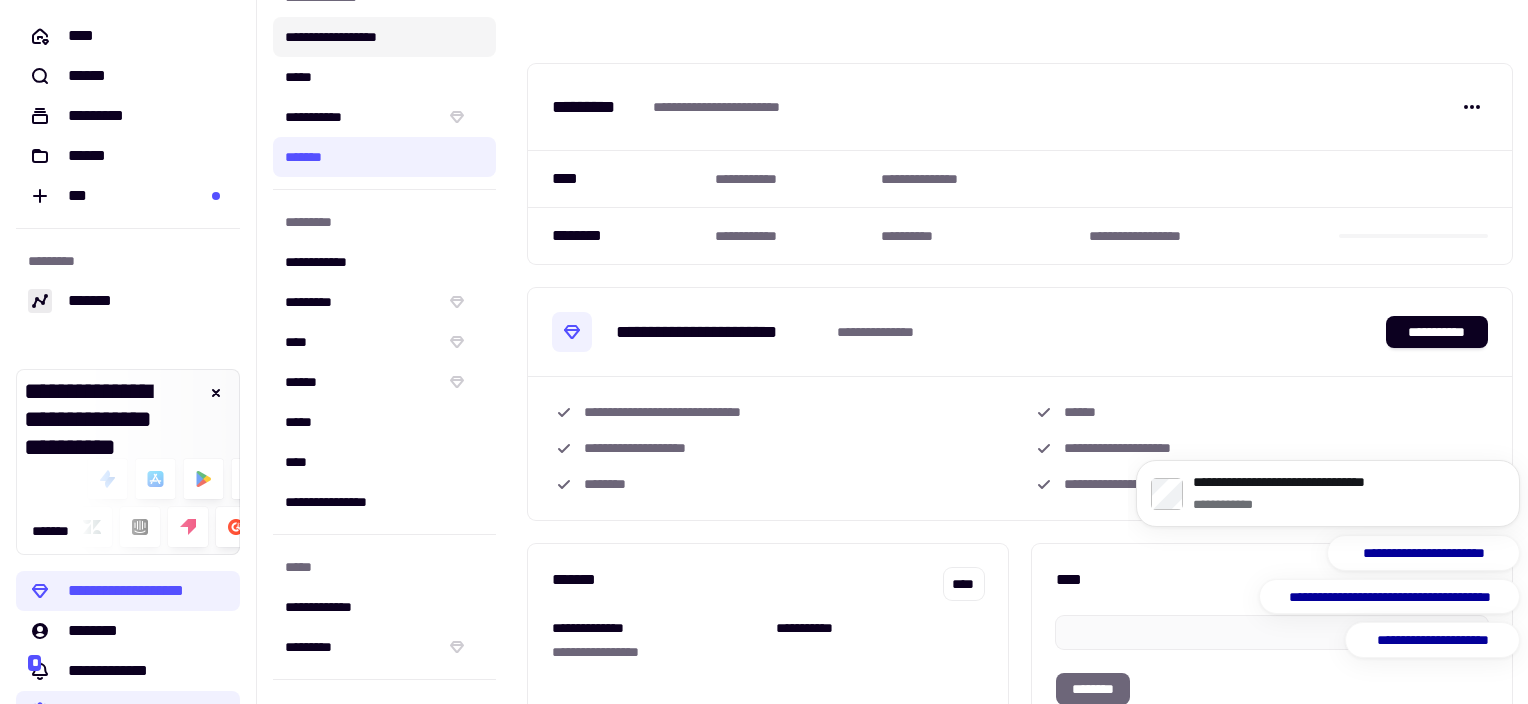 scroll, scrollTop: 348, scrollLeft: 0, axis: vertical 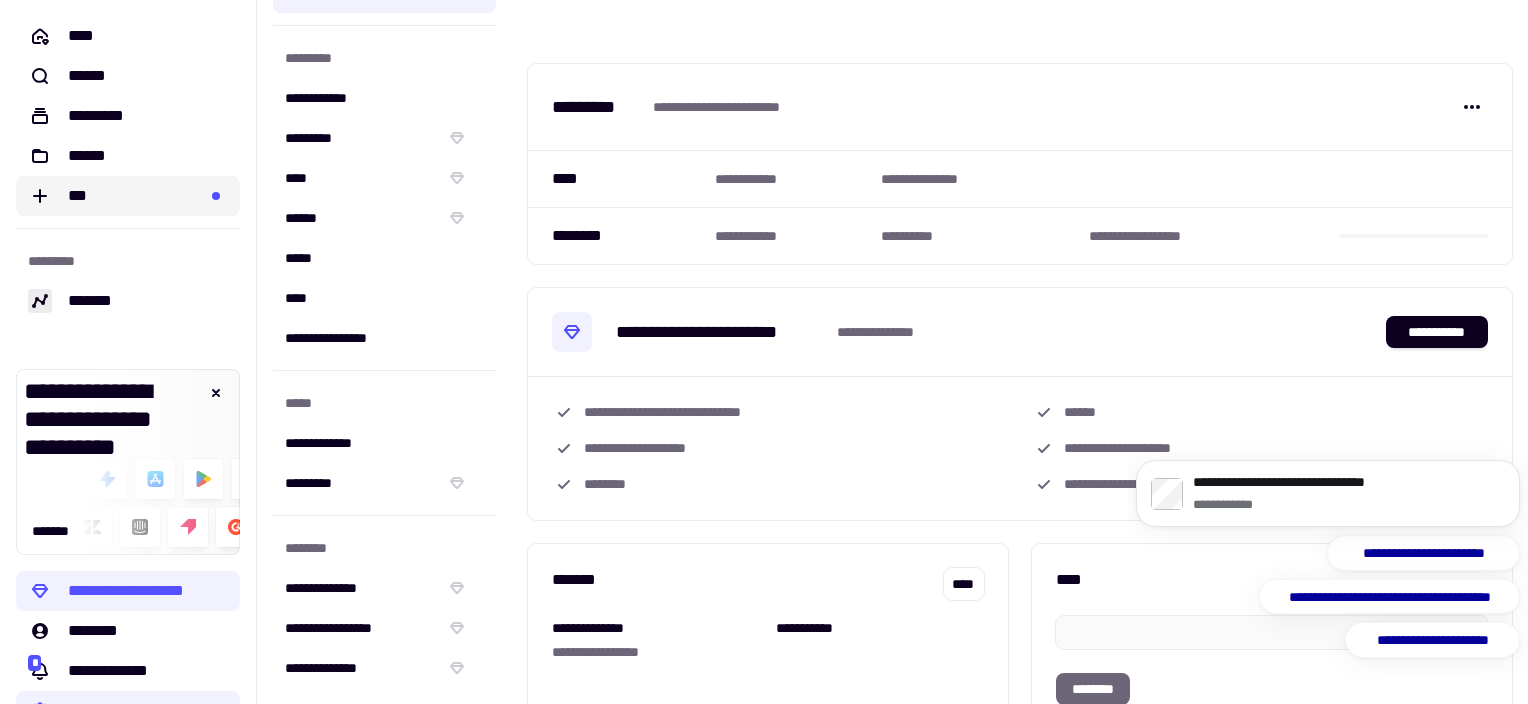 click on "***" 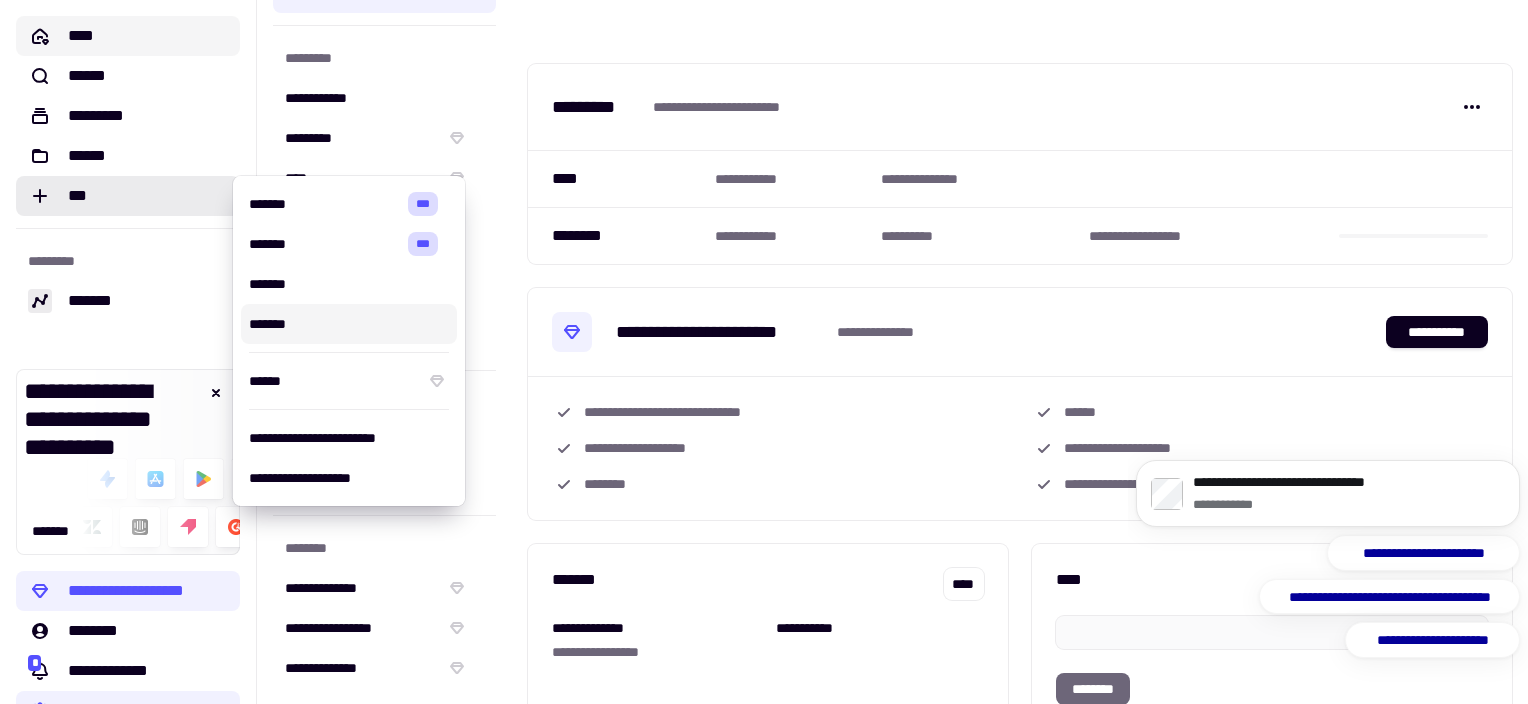click on "****" 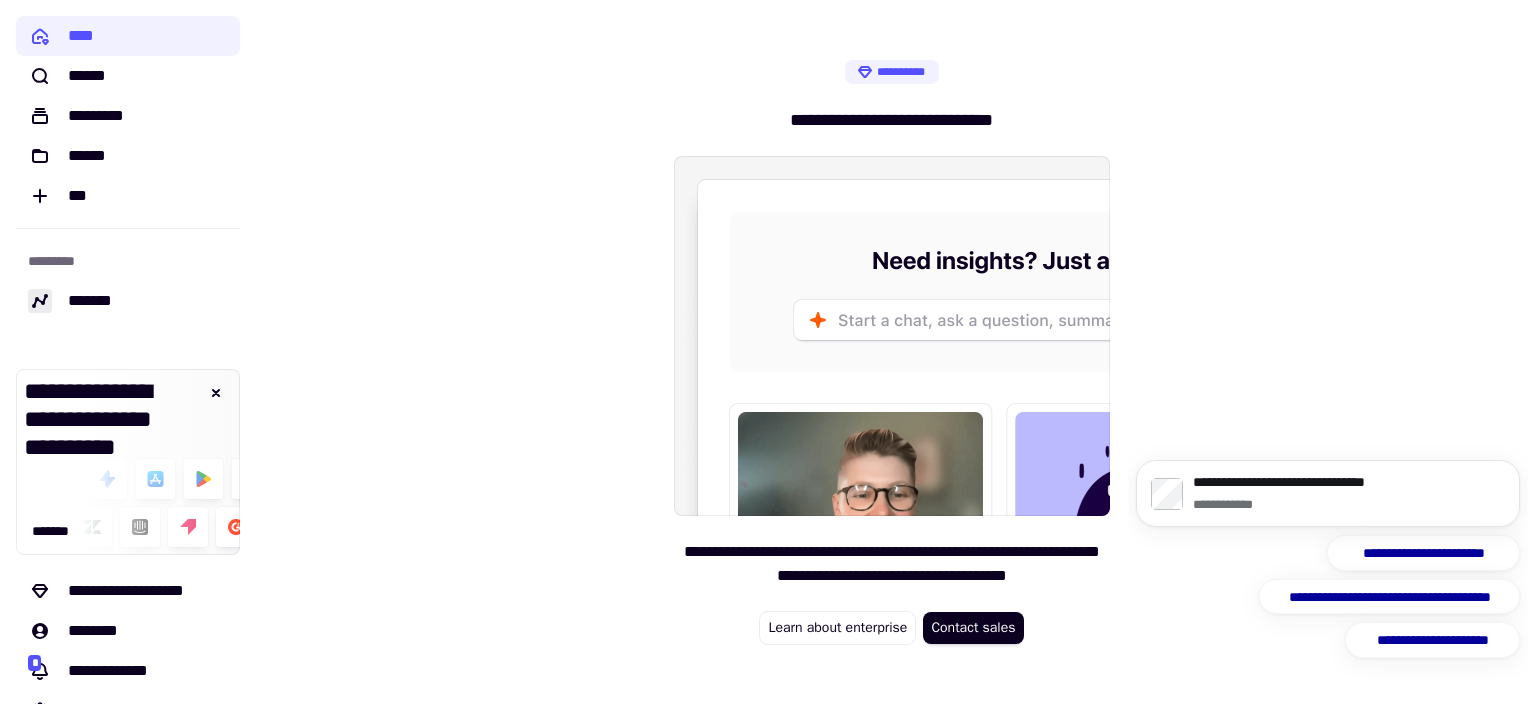 scroll, scrollTop: 83, scrollLeft: 0, axis: vertical 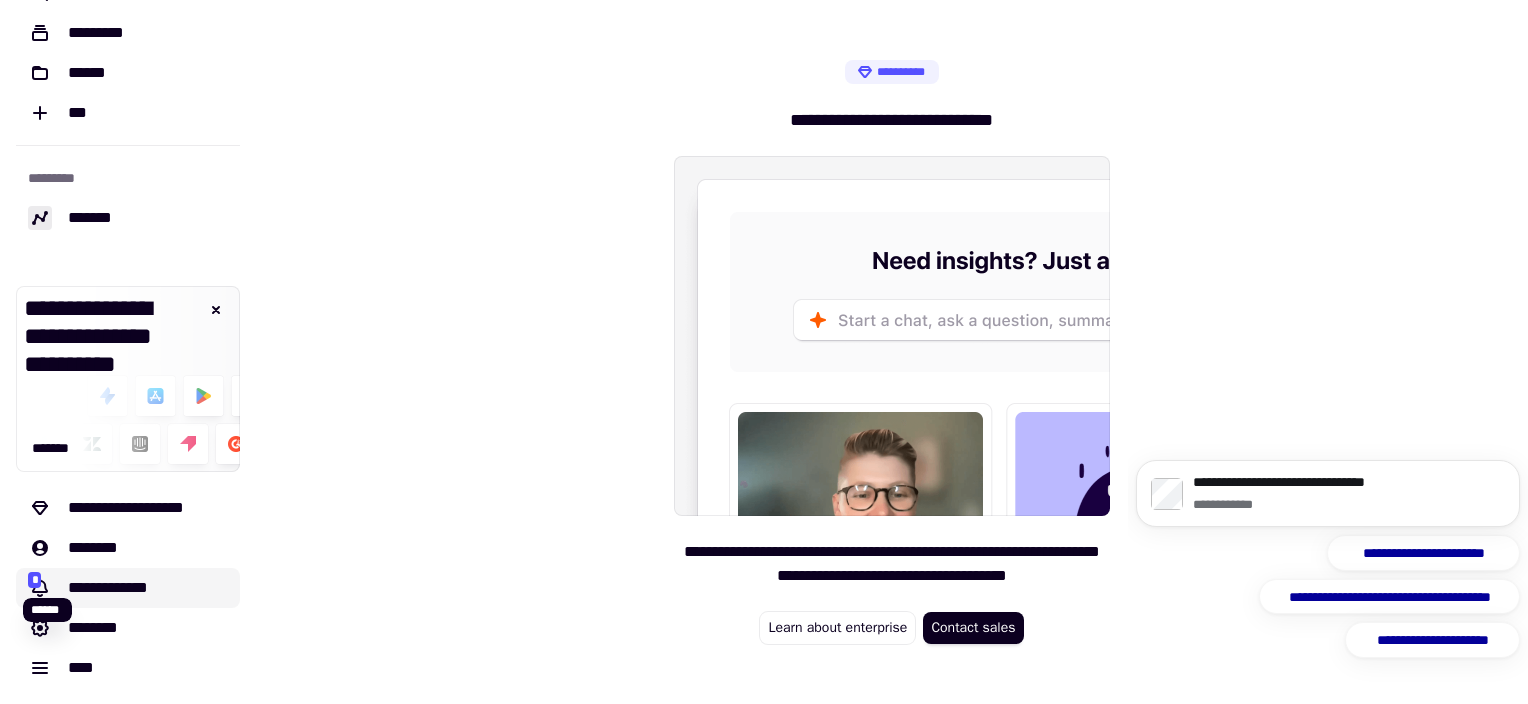 click on "*" 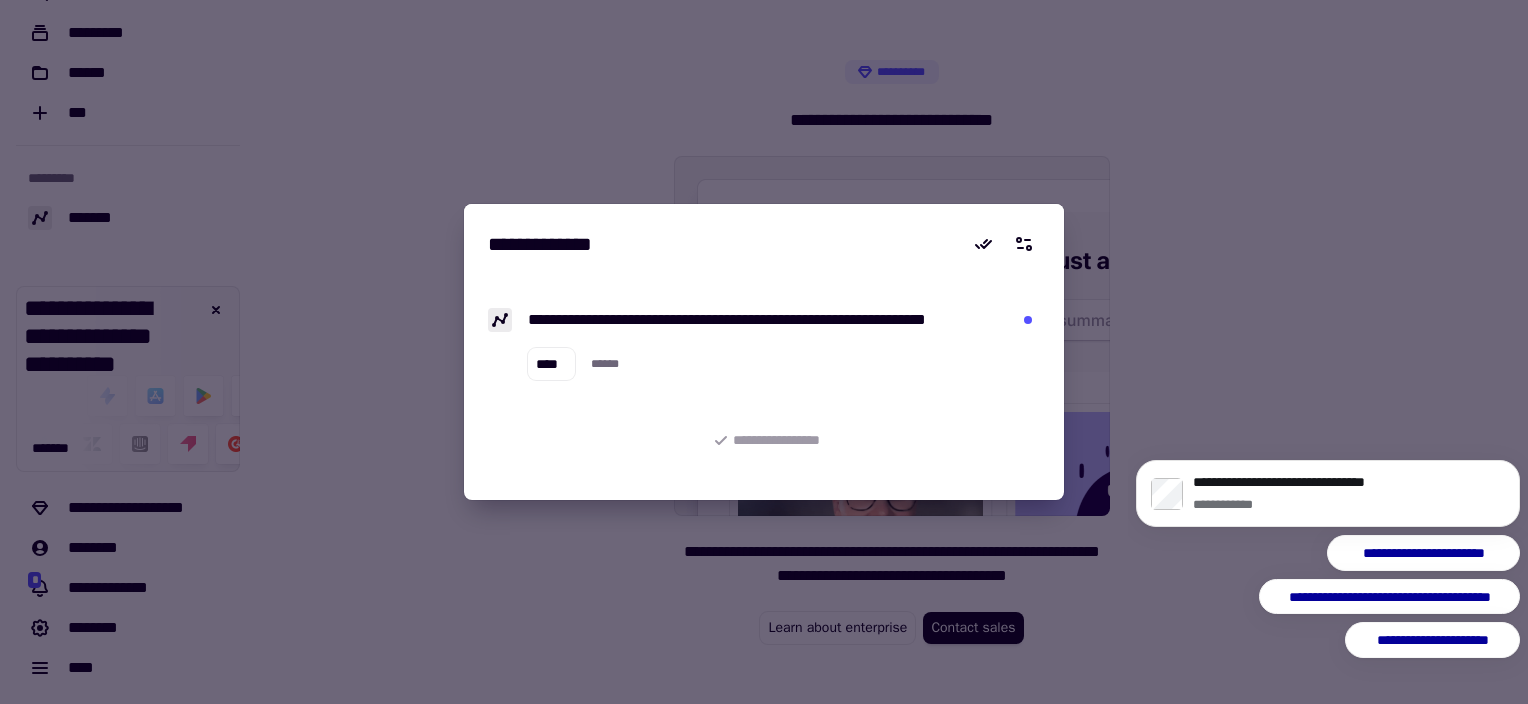 click at bounding box center (764, 352) 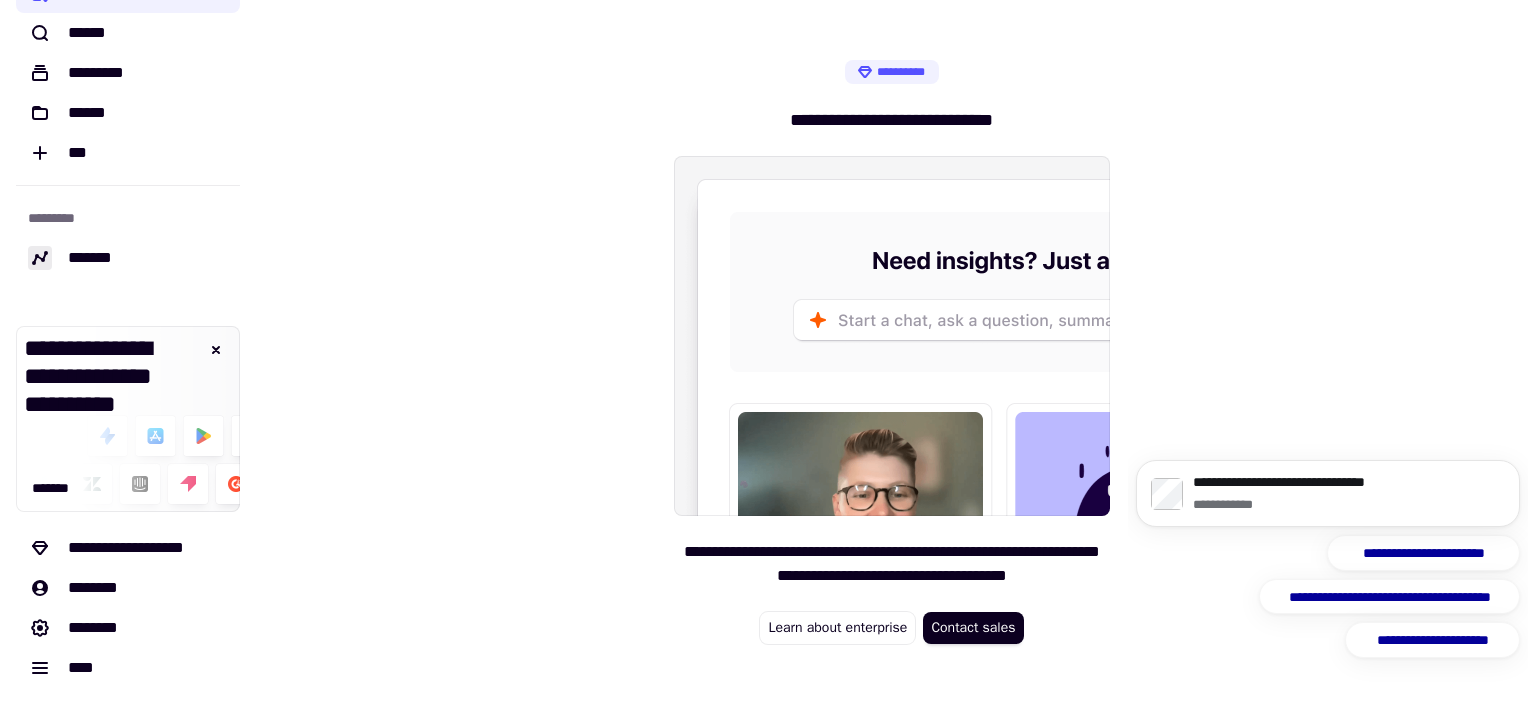 scroll, scrollTop: 0, scrollLeft: 0, axis: both 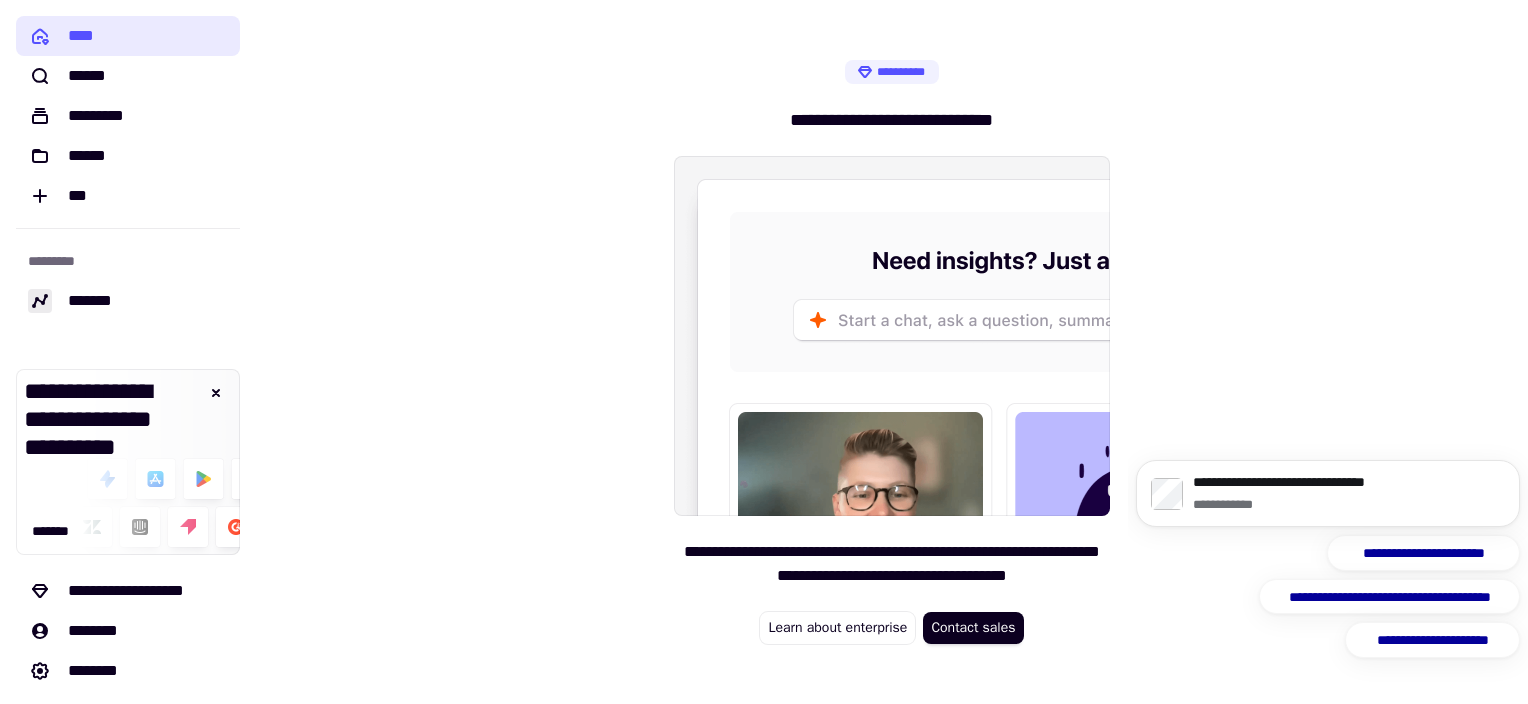 click on "****" 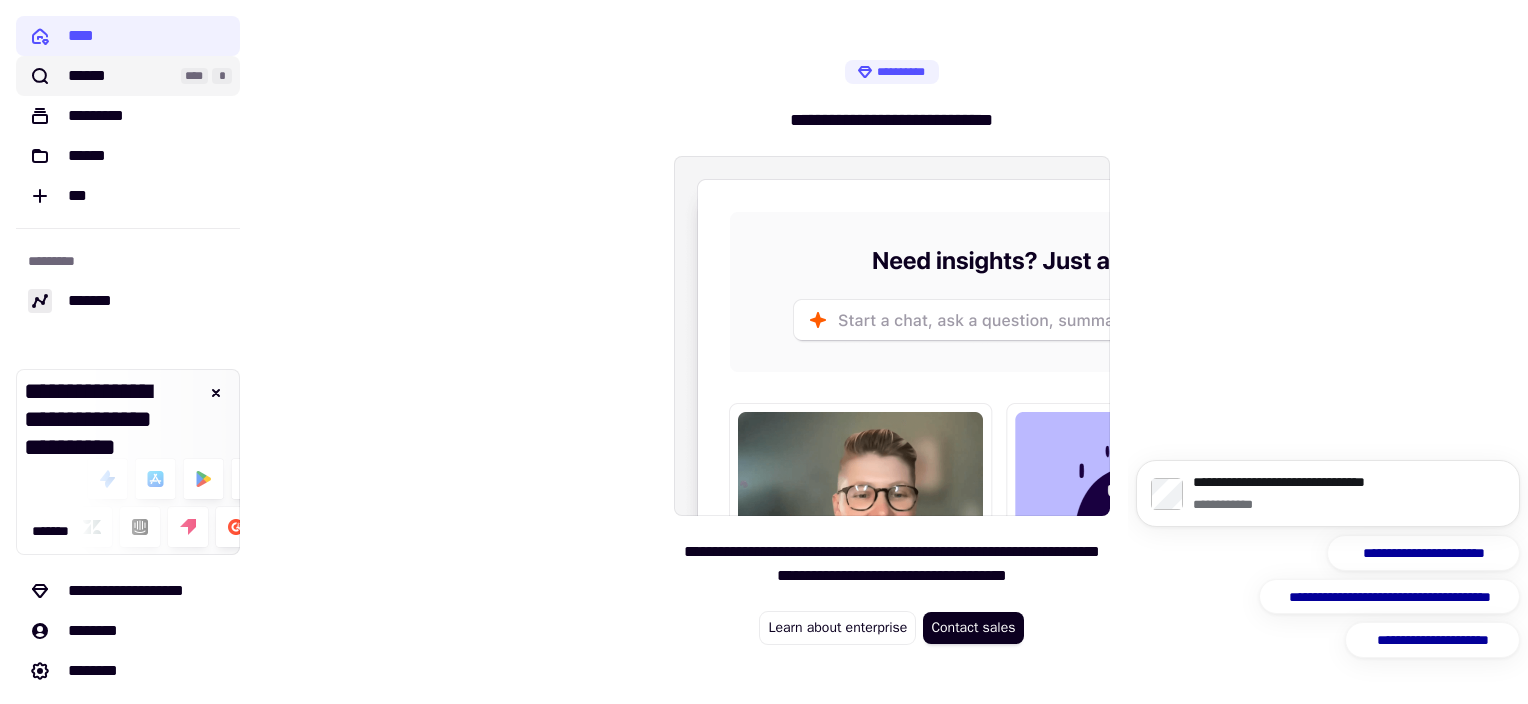 click on "****** **** *" 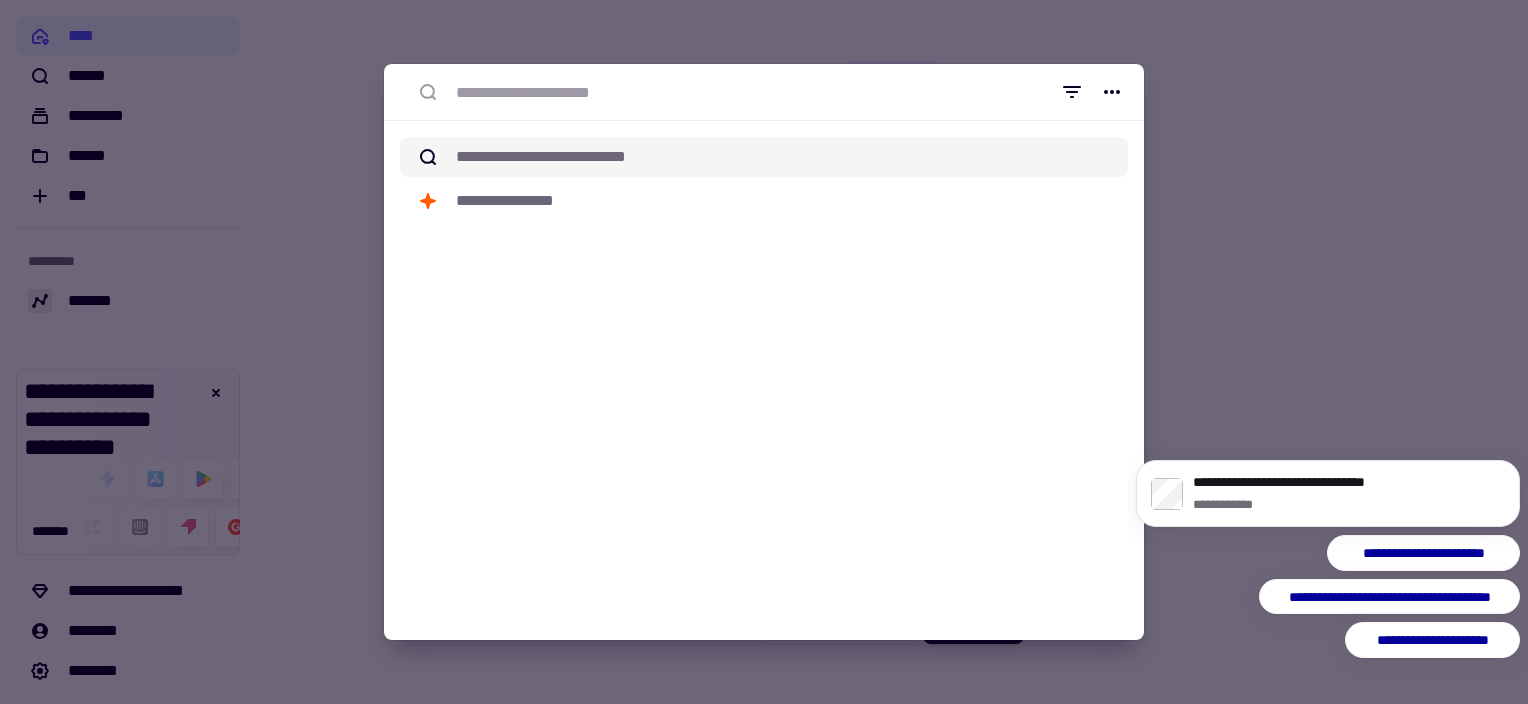 click at bounding box center [764, 352] 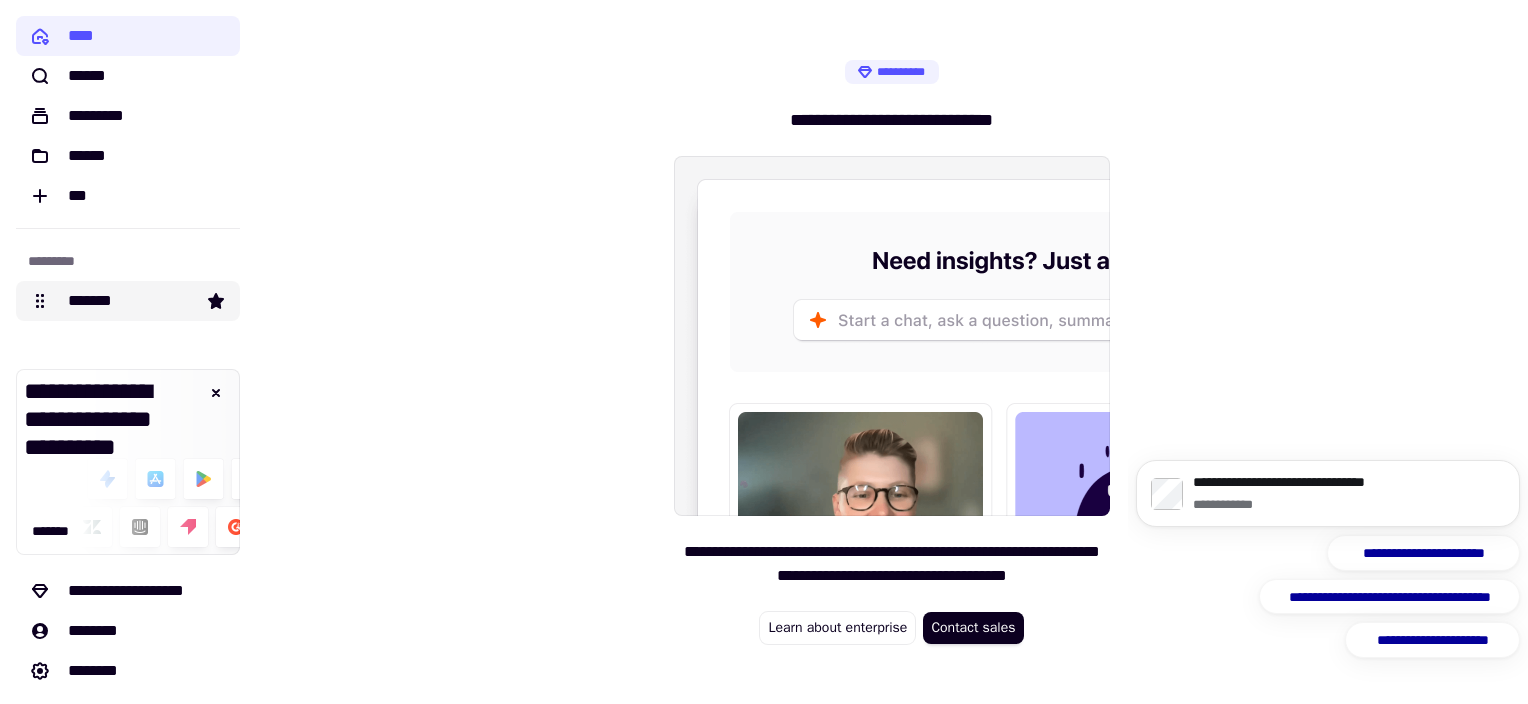 scroll, scrollTop: 43, scrollLeft: 0, axis: vertical 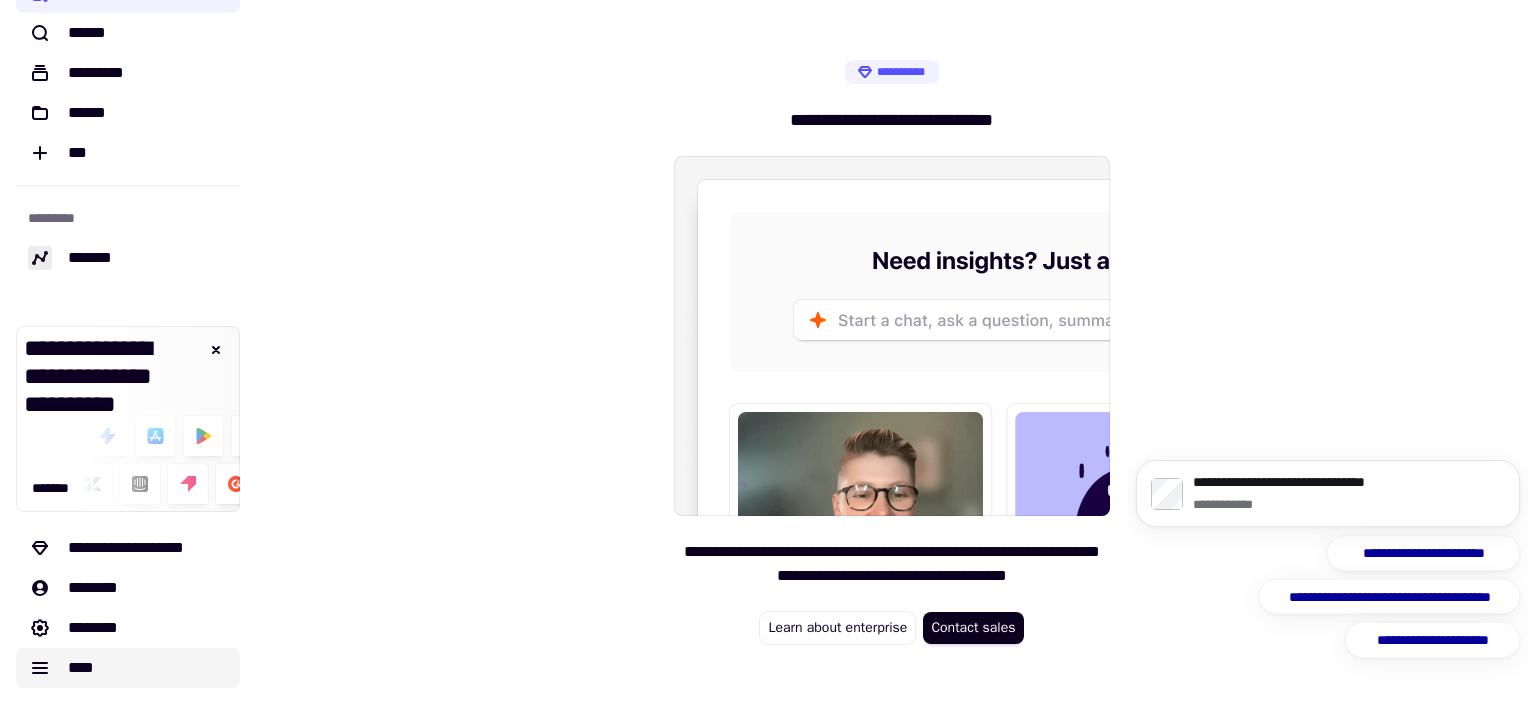 click on "****" 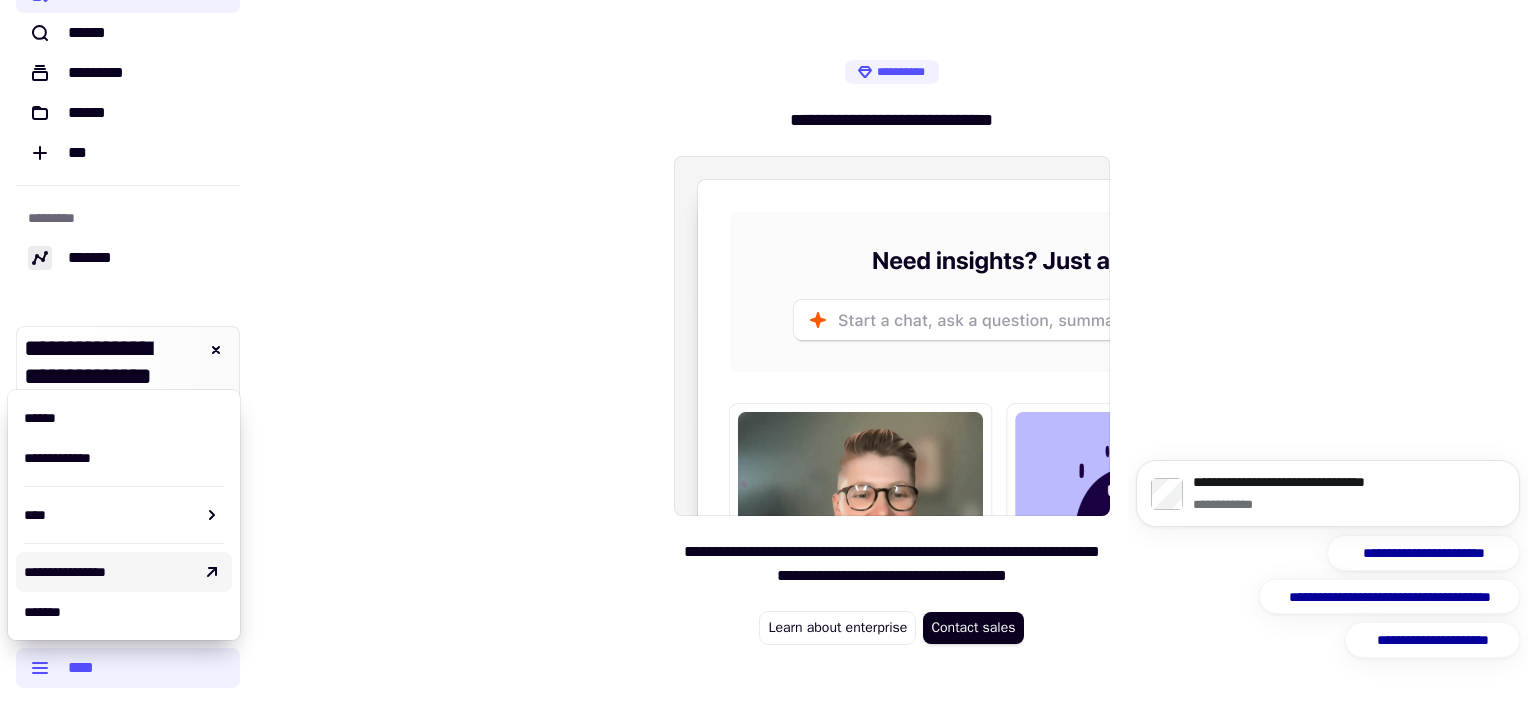 click on "**********" at bounding box center (108, 572) 